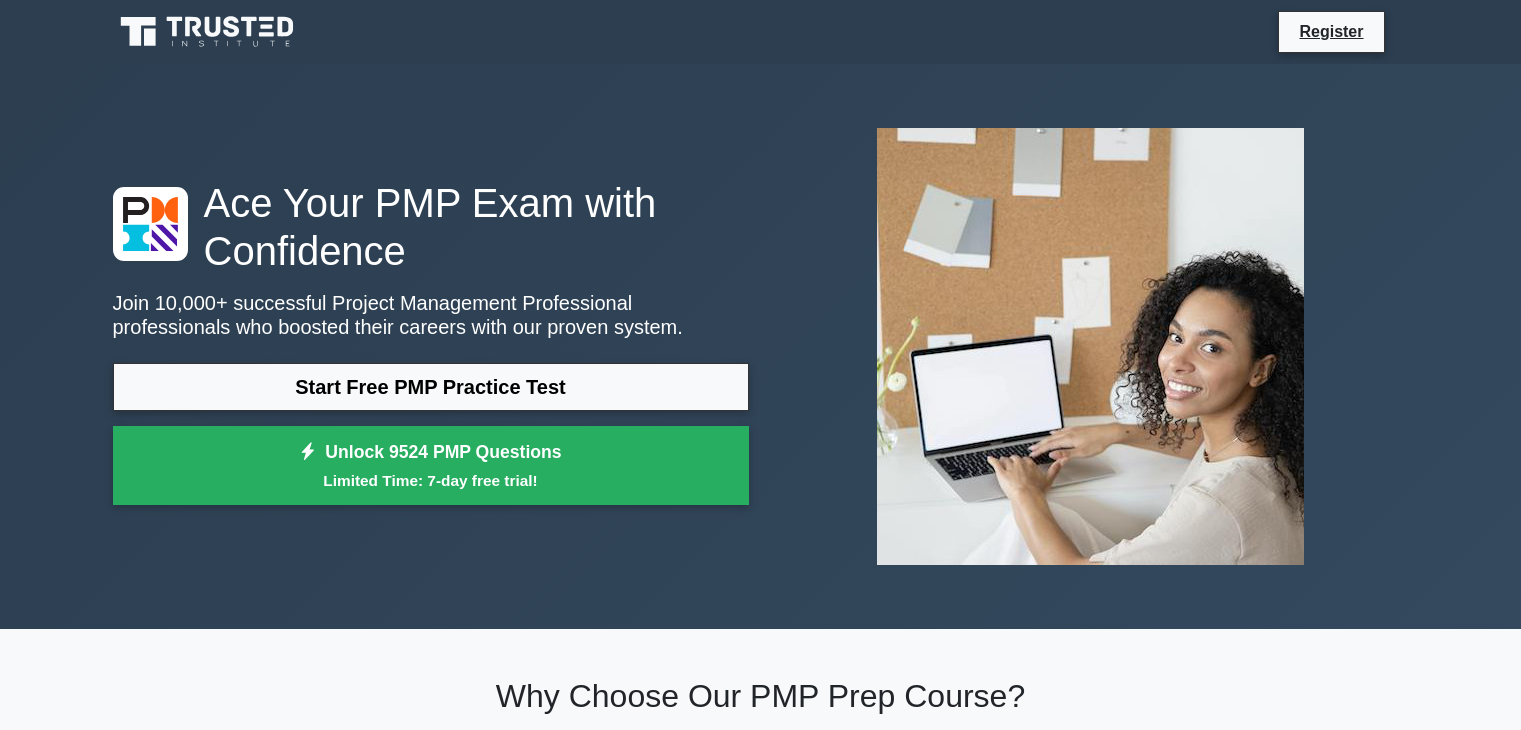 scroll, scrollTop: 0, scrollLeft: 0, axis: both 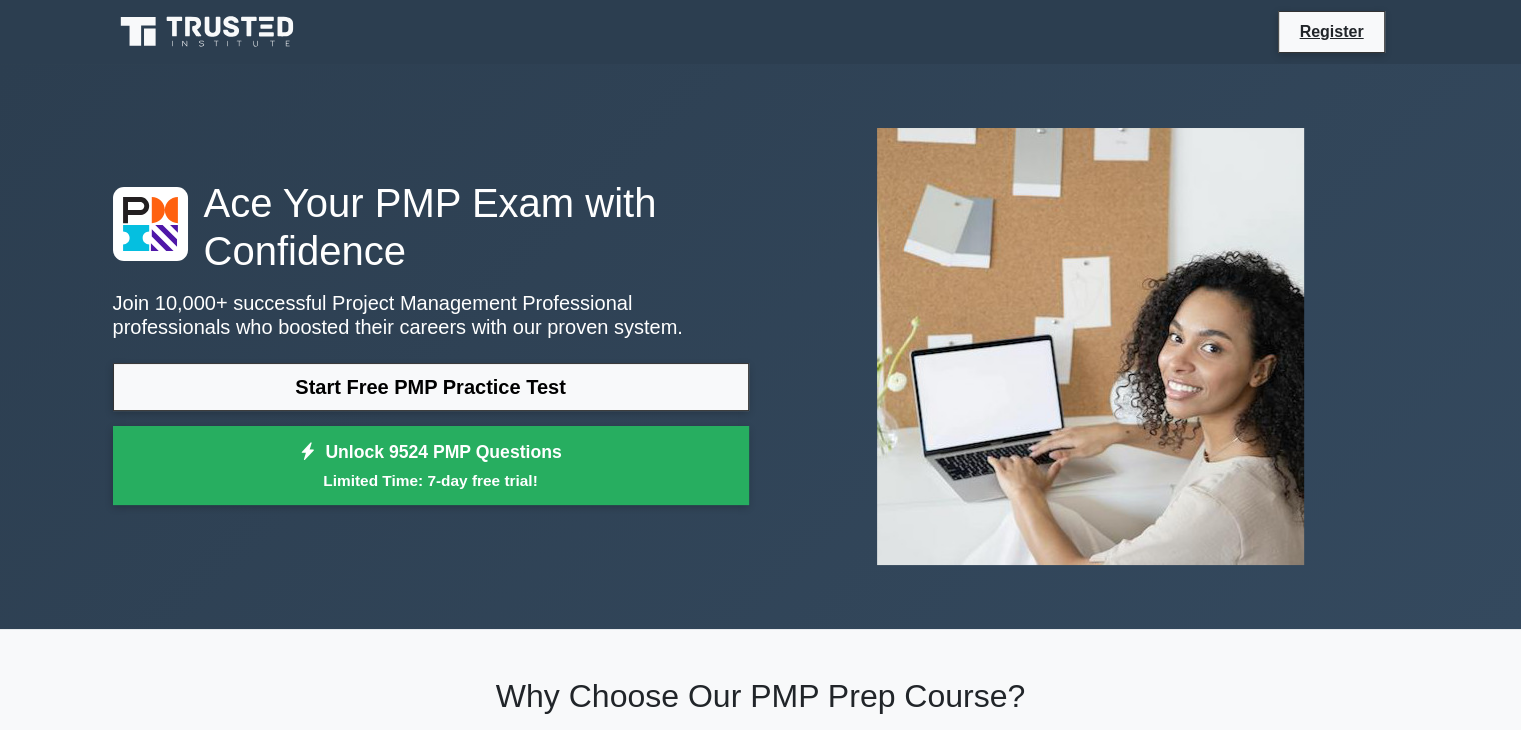 click on "Start Free PMP Practice Test" at bounding box center (431, 387) 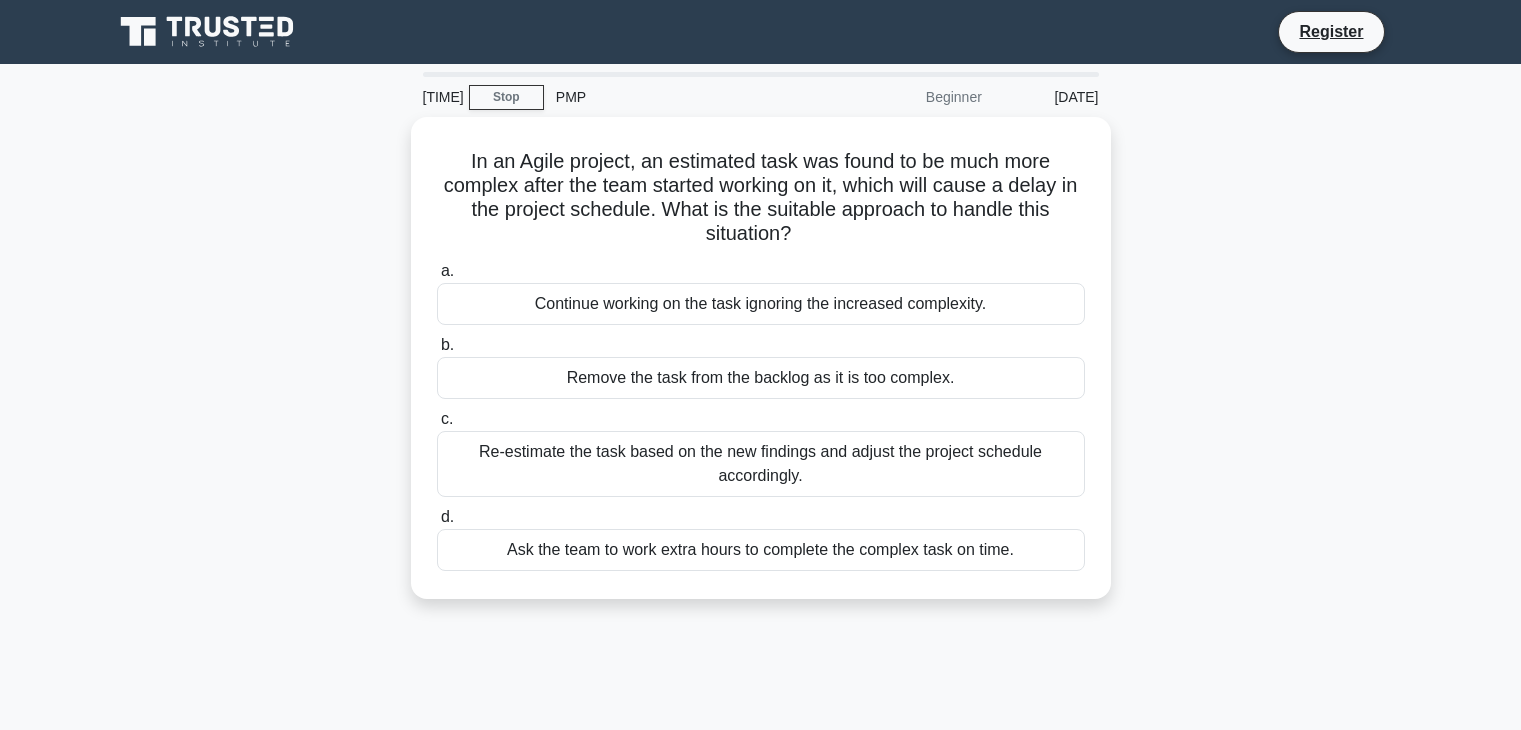 scroll, scrollTop: 0, scrollLeft: 0, axis: both 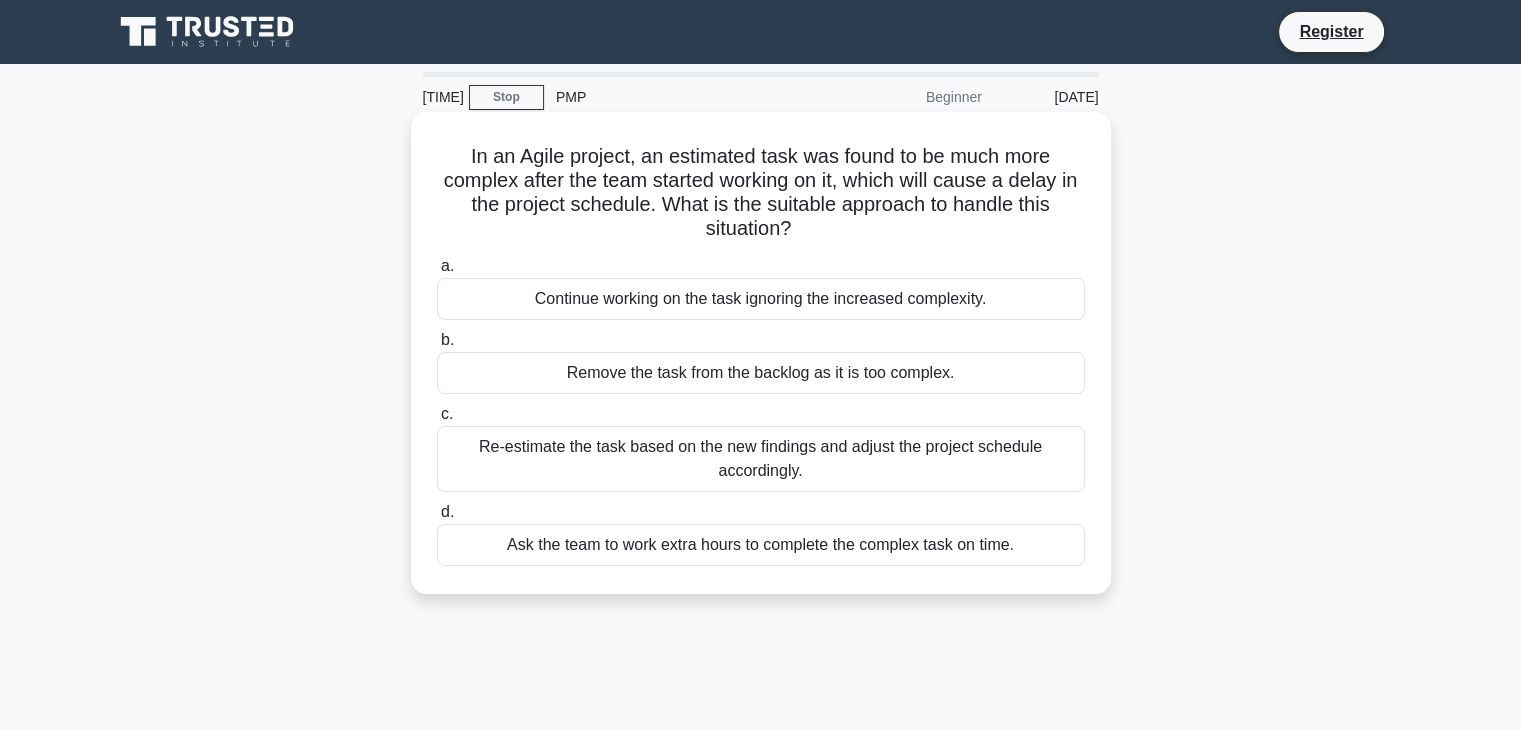 click on "Re-estimate the task based on the new findings and adjust the project schedule accordingly." at bounding box center [761, 459] 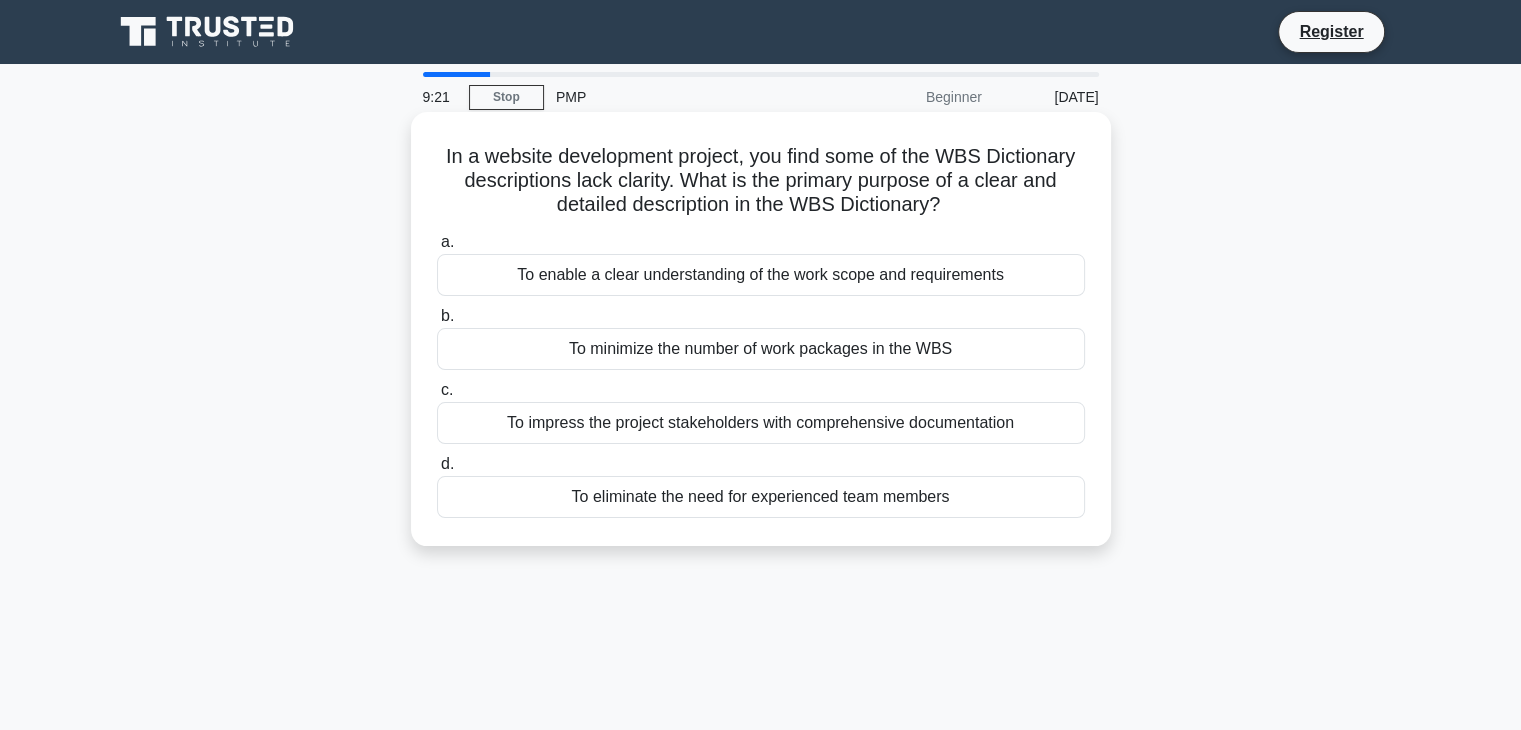 click on "To enable a clear understanding of the work scope and requirements" at bounding box center (761, 275) 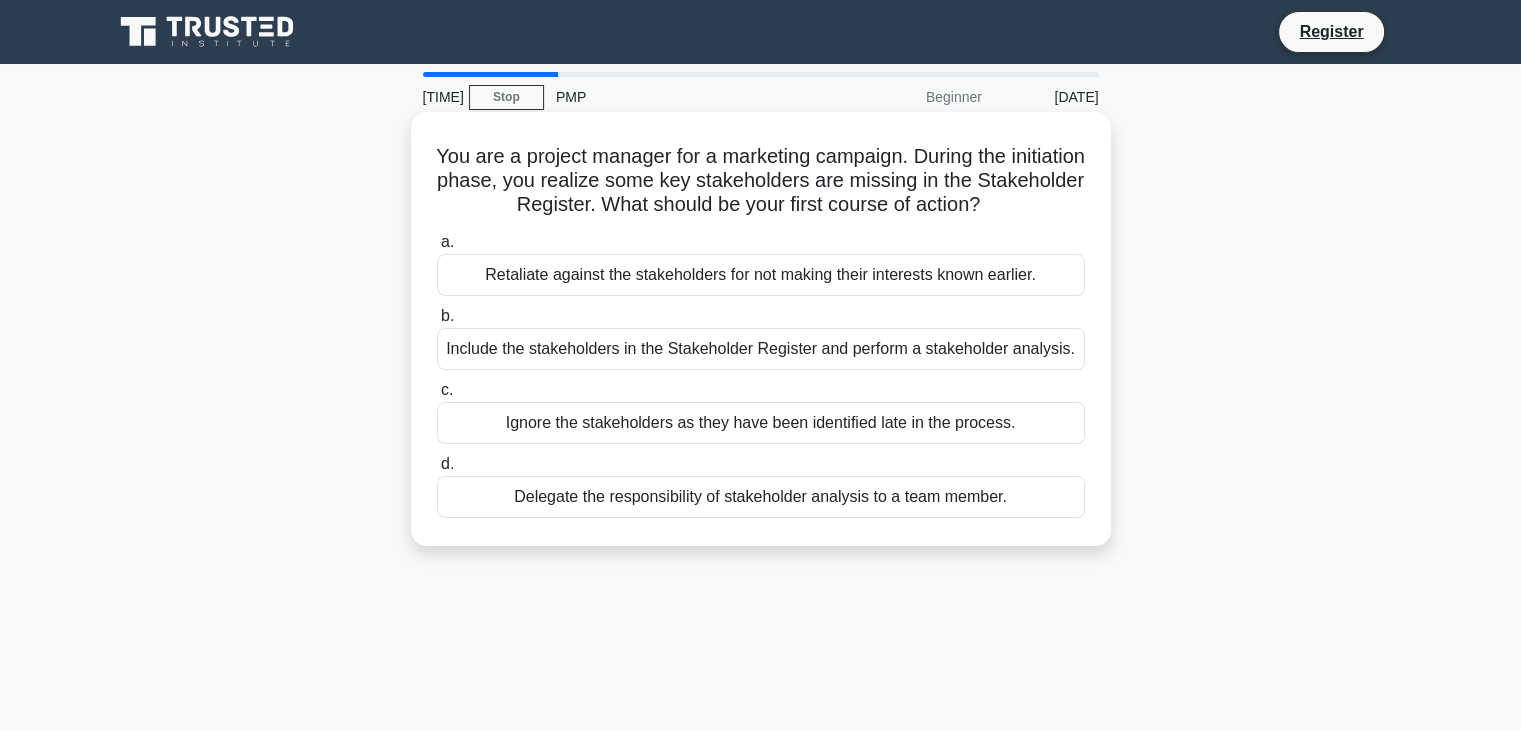 click on "Include the stakeholders in the Stakeholder Register and perform a stakeholder analysis." at bounding box center (761, 349) 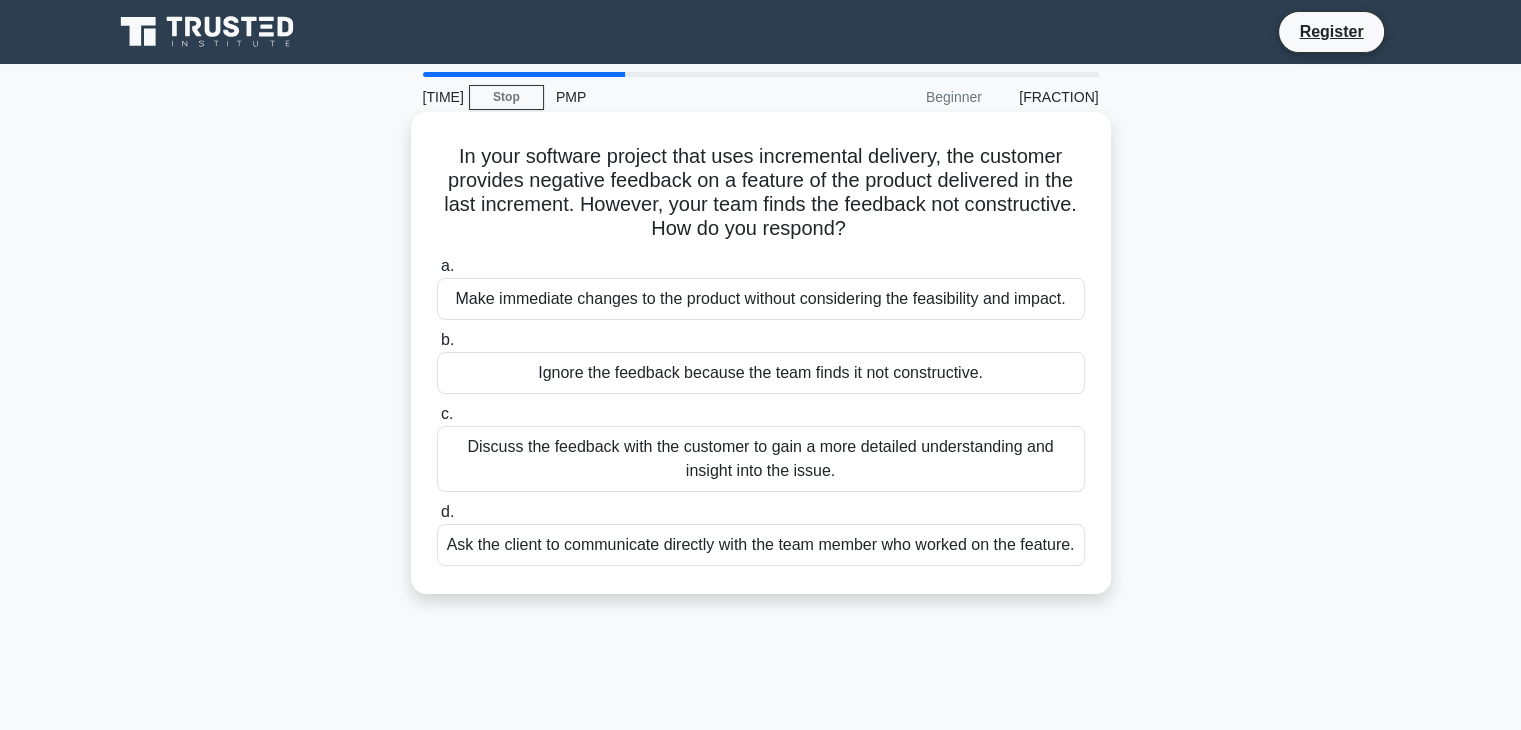 click on "Discuss the feedback with the customer to gain a more detailed understanding and insight into the issue." at bounding box center [761, 459] 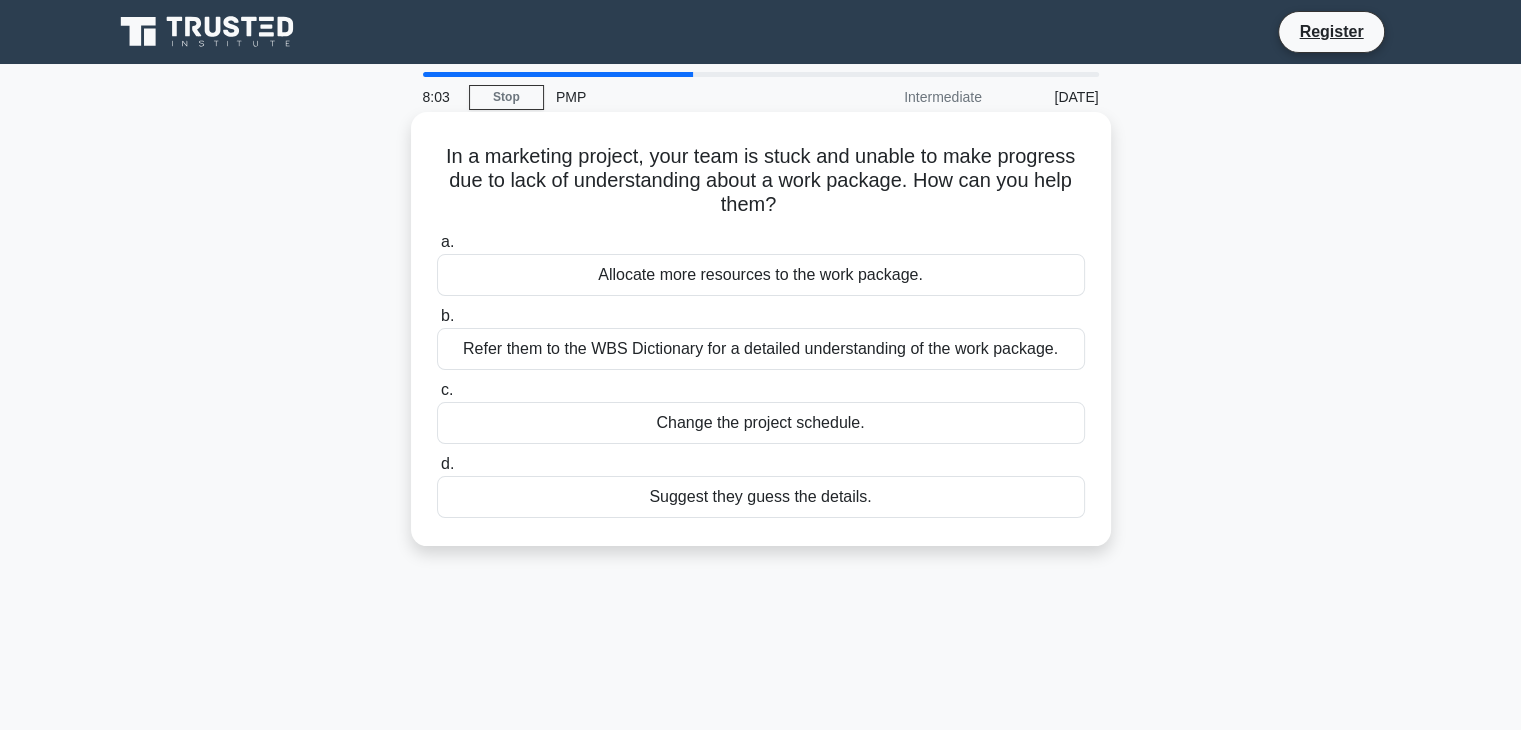 click on "Refer them to the WBS Dictionary for a detailed understanding of the work package." at bounding box center (761, 349) 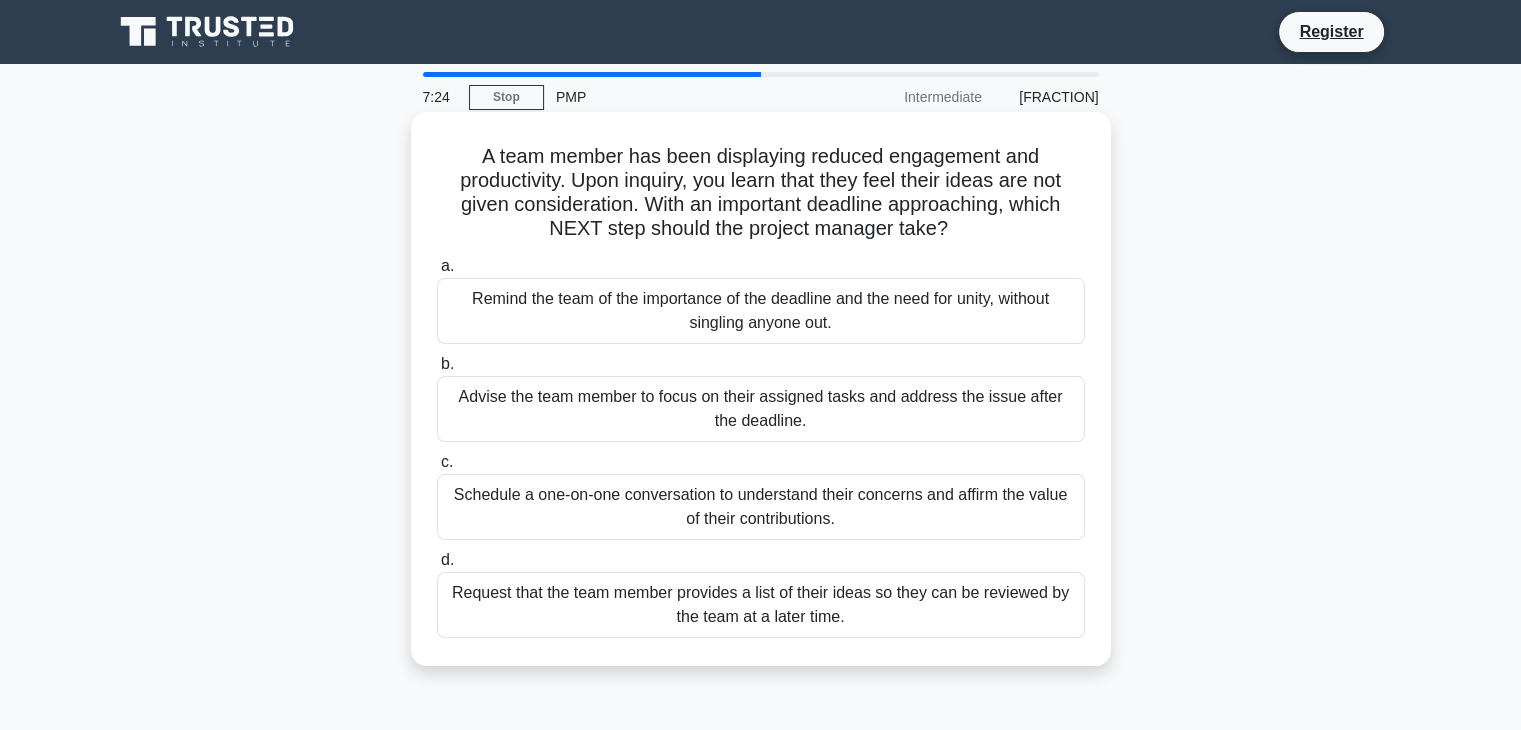 click on "Schedule a one-on-one conversation to understand their concerns and affirm the value of their contributions." at bounding box center [761, 507] 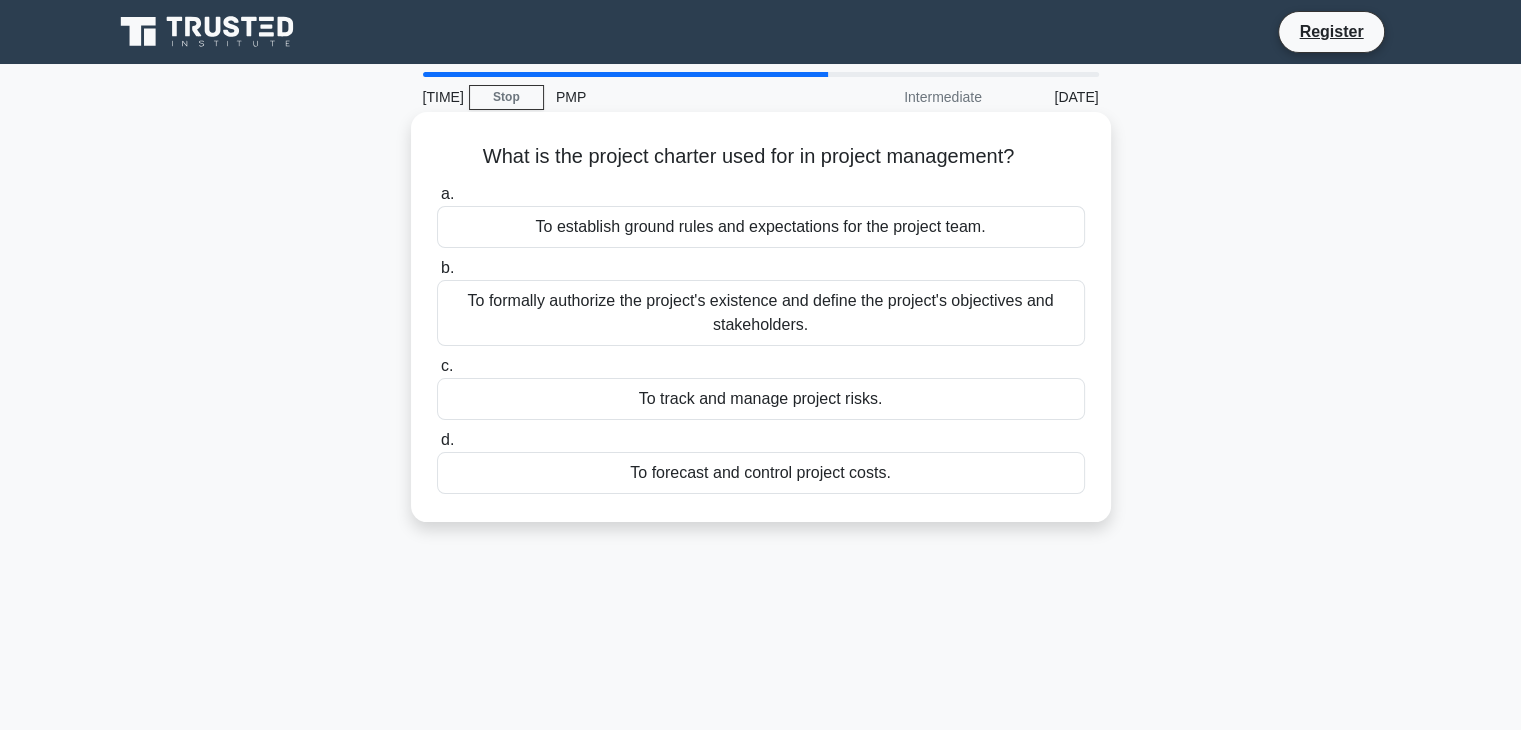 click on "To formally authorize the project's existence and define the project's objectives and stakeholders." at bounding box center (761, 313) 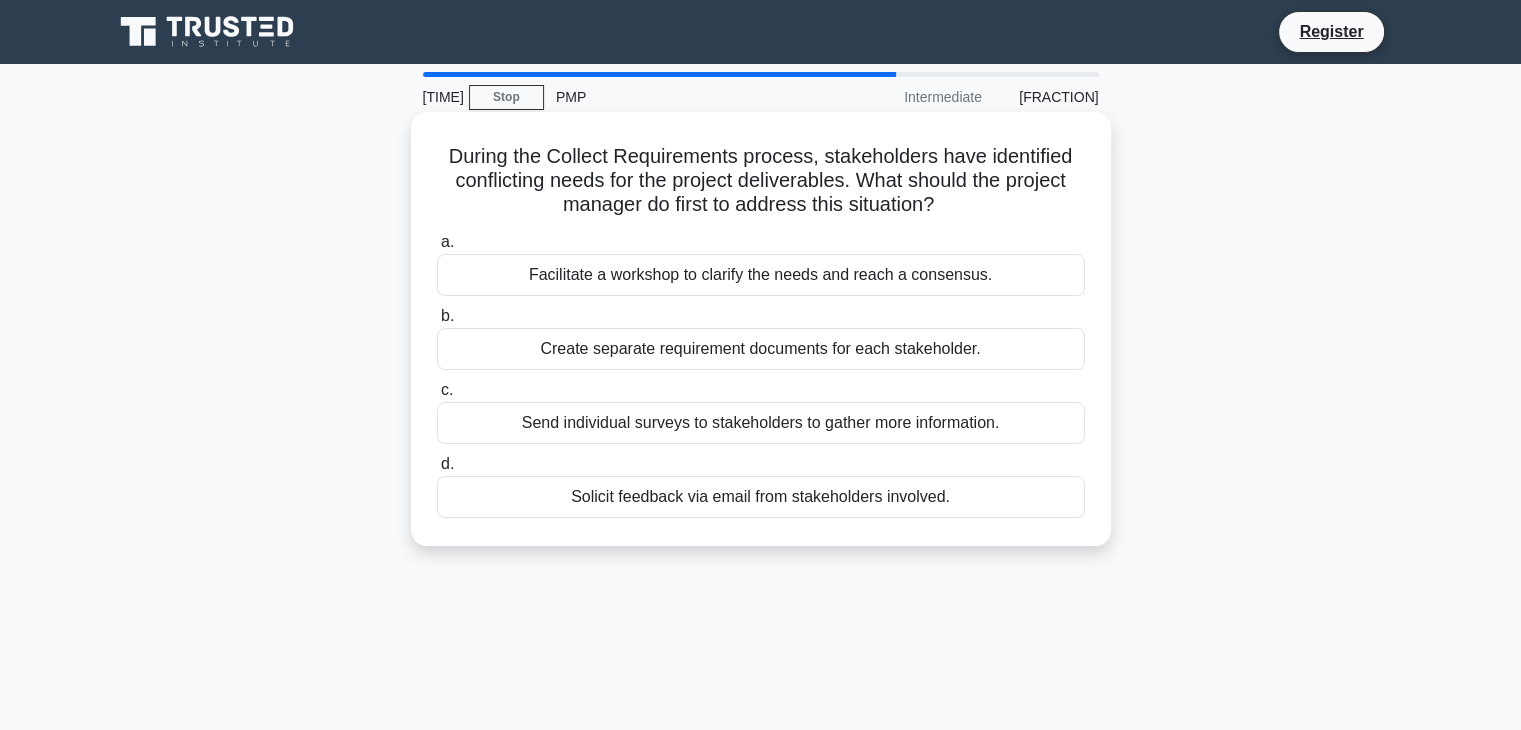 click on "Facilitate a workshop to clarify the needs and reach a consensus." at bounding box center [761, 275] 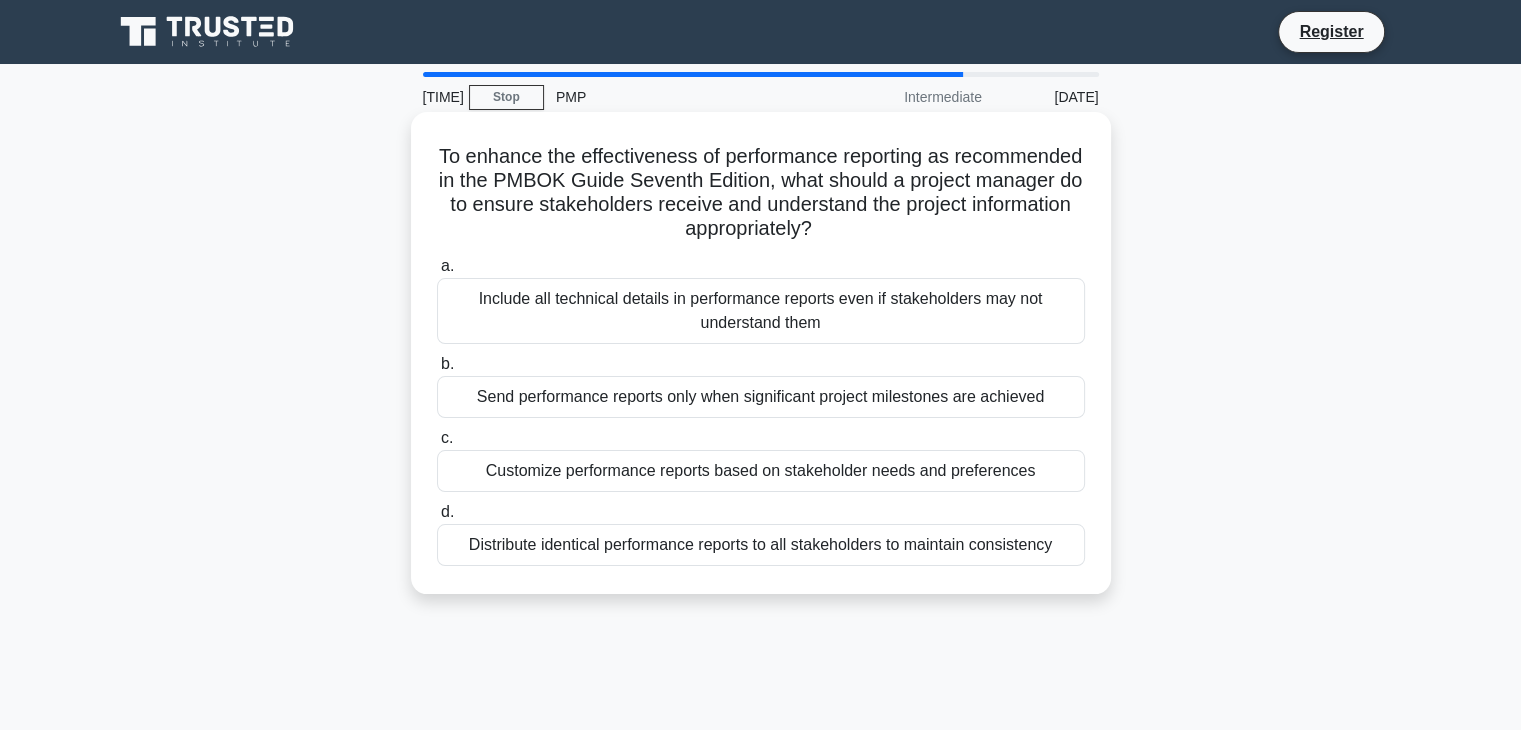 click on "Customize performance reports based on stakeholder needs and preferences" at bounding box center [761, 471] 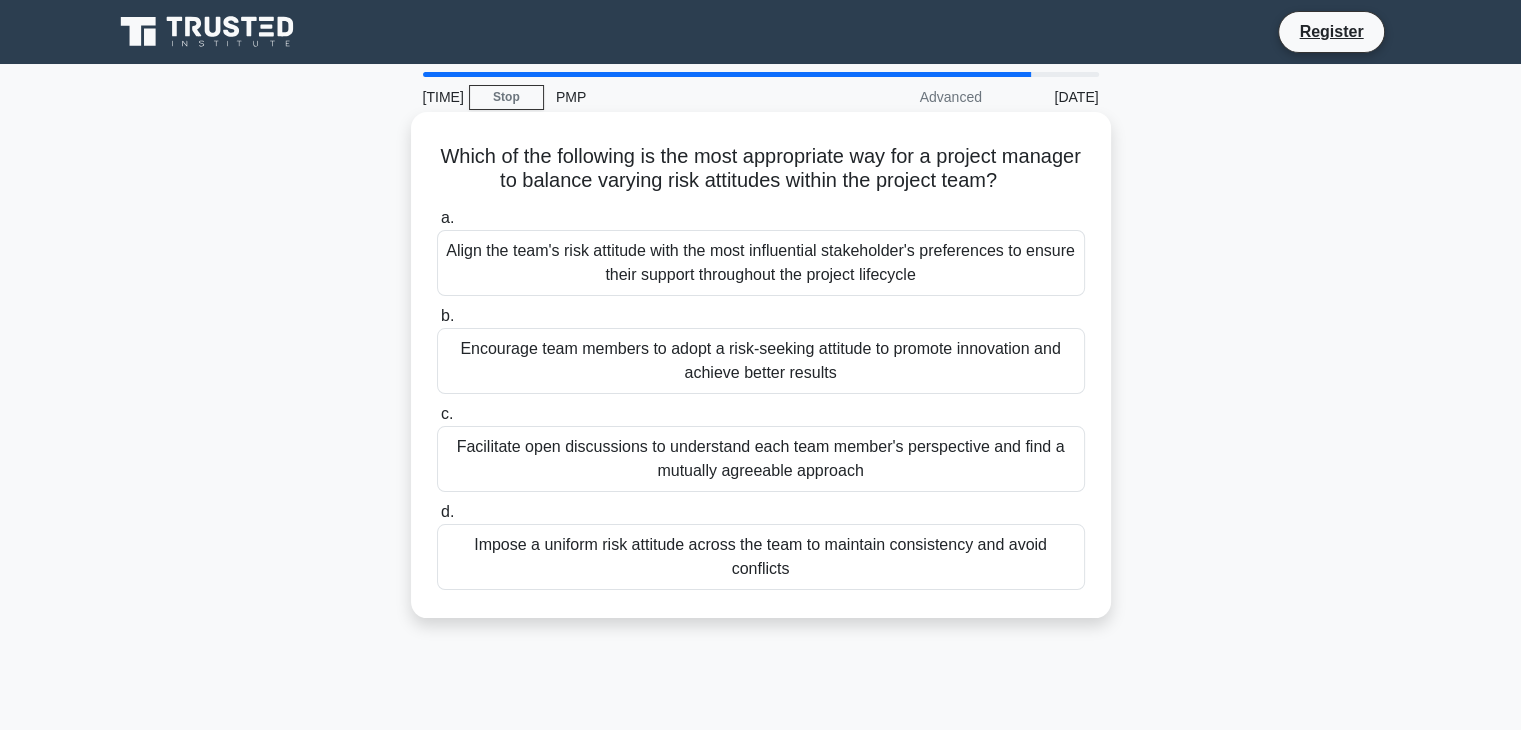click on "Facilitate open discussions to understand each team member's perspective and find a mutually agreeable approach" at bounding box center [761, 459] 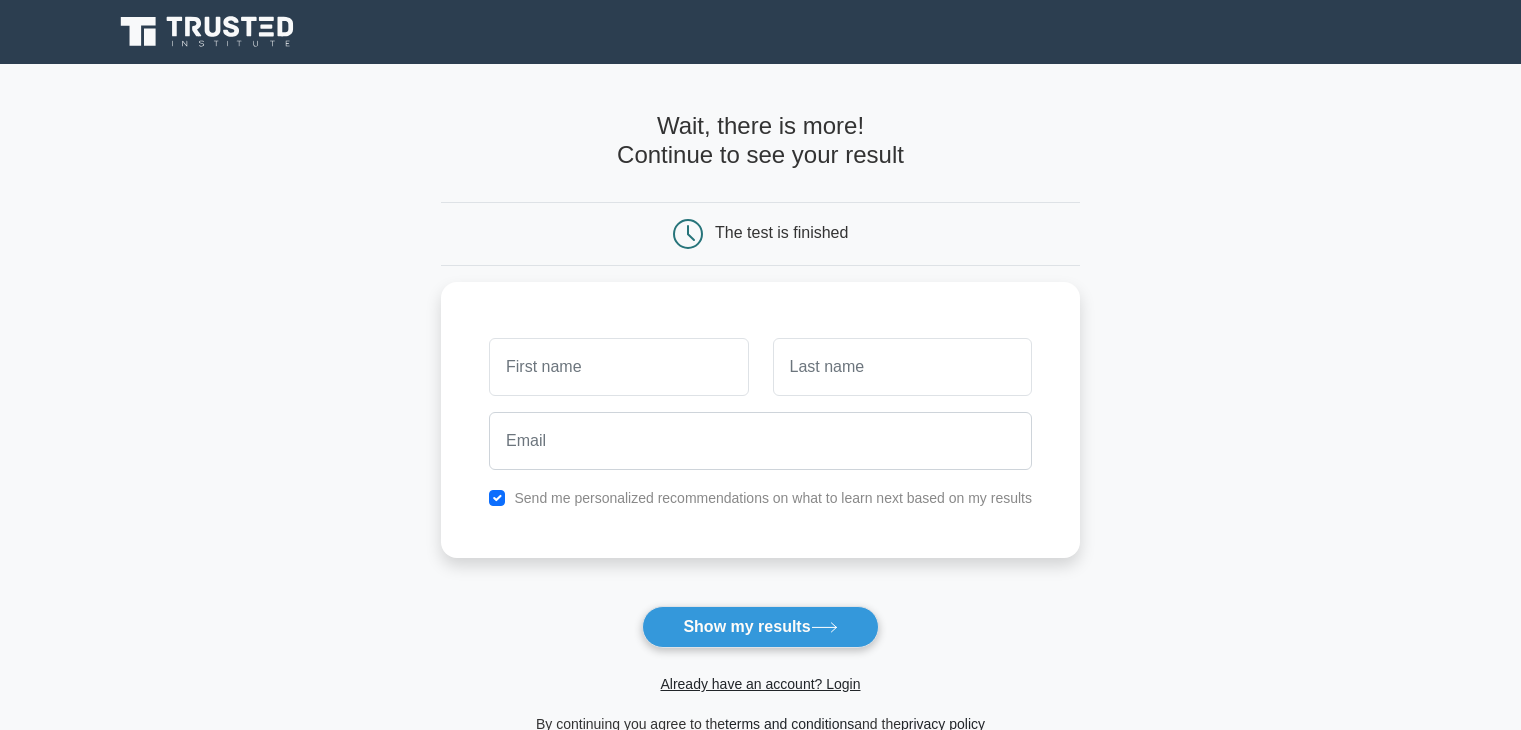 scroll, scrollTop: 0, scrollLeft: 0, axis: both 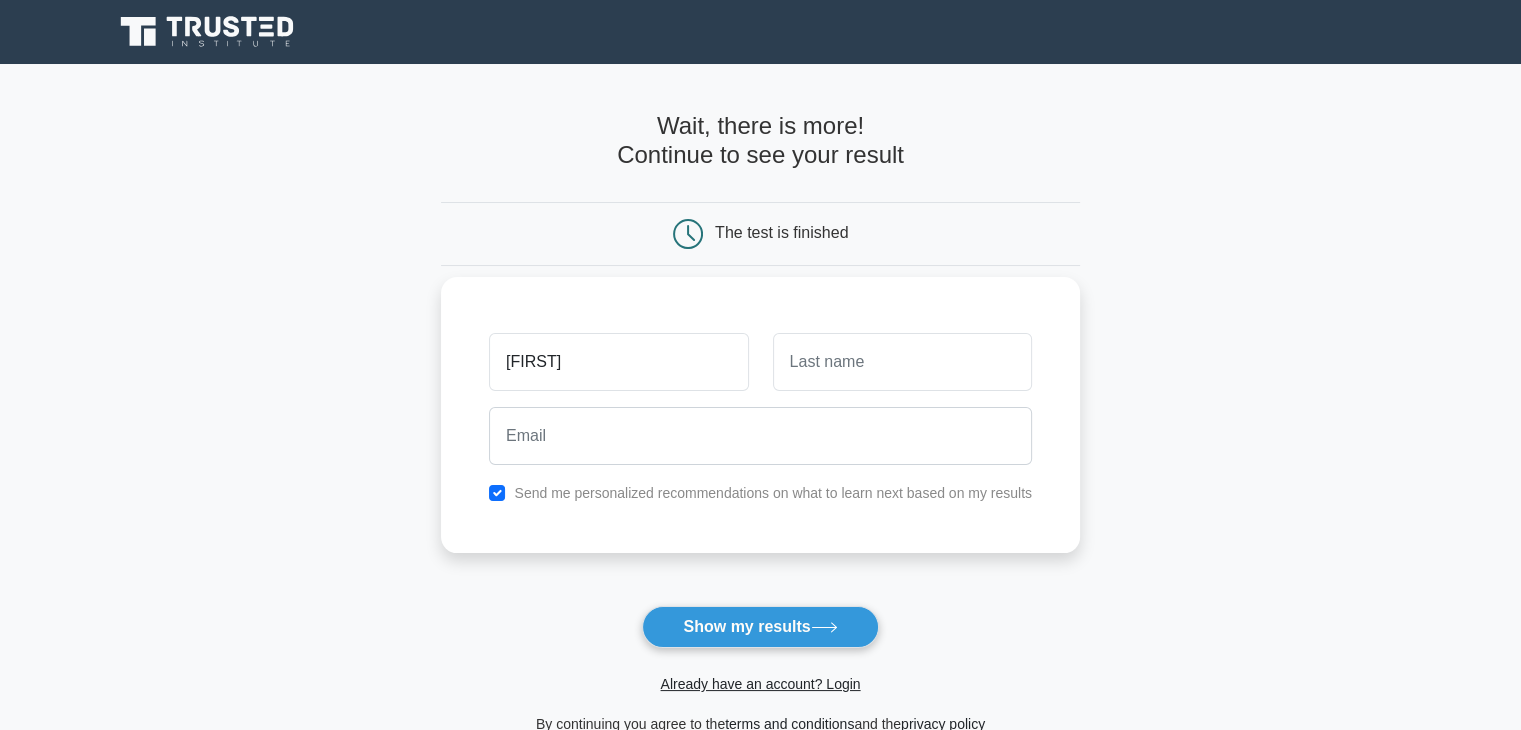 type on "Tanisha" 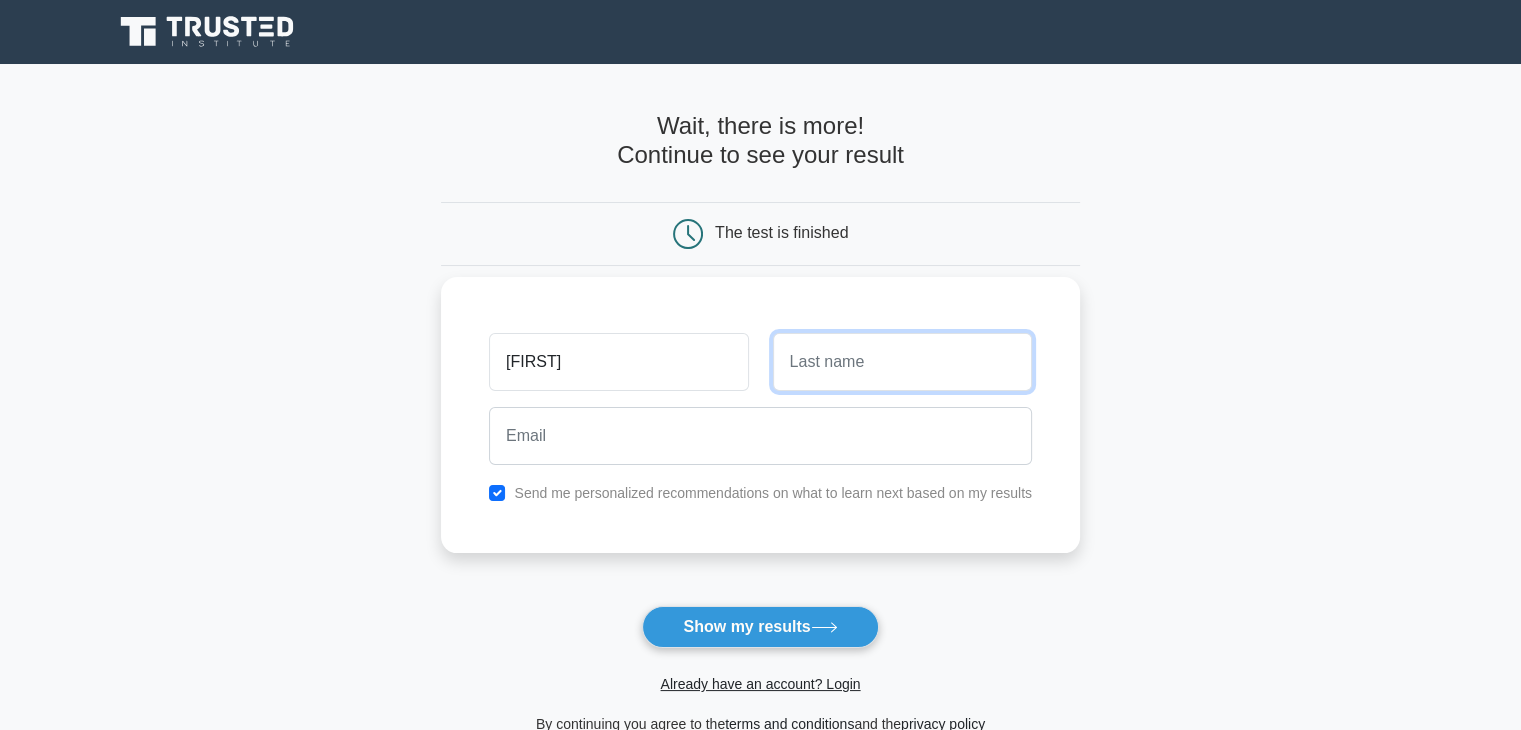 click at bounding box center (902, 362) 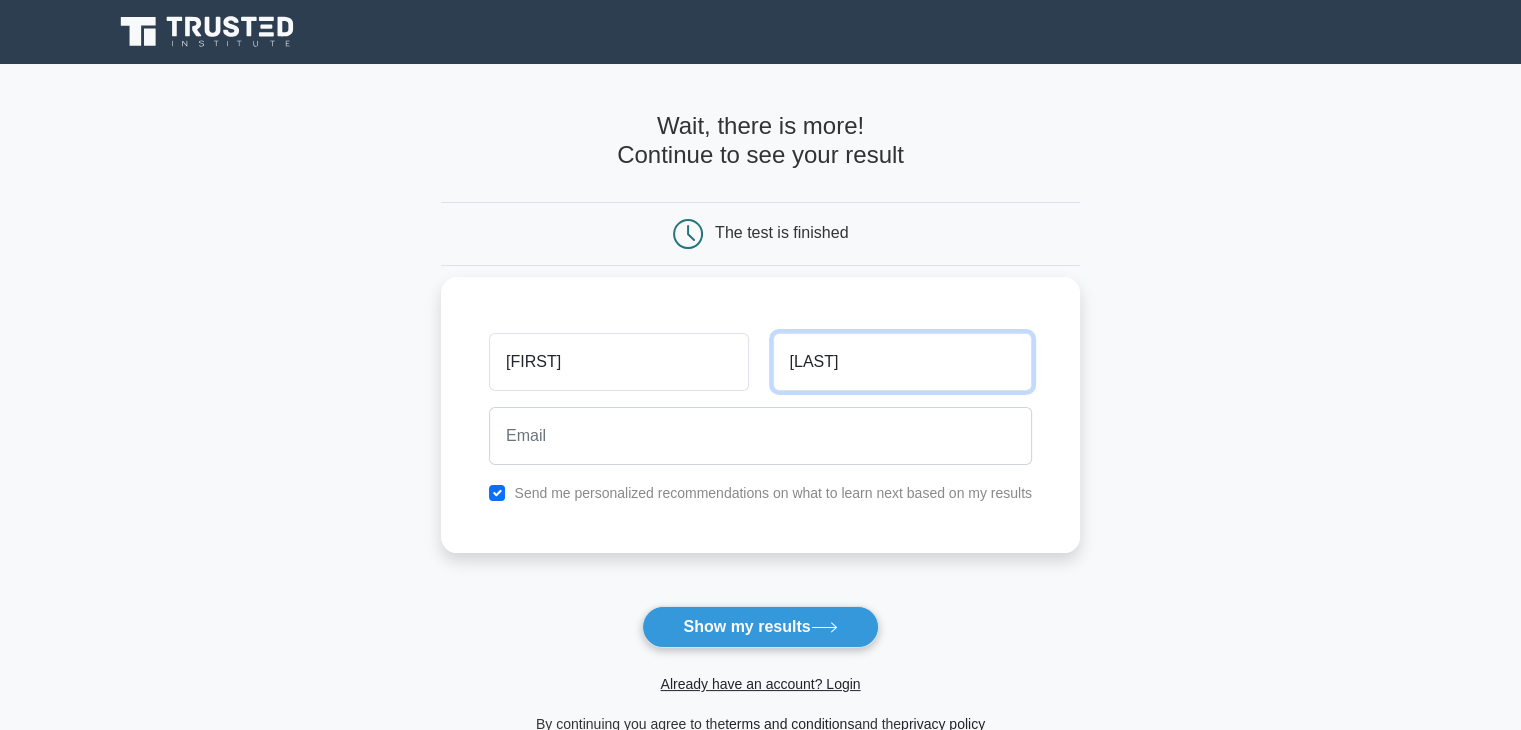 type on "Sharma" 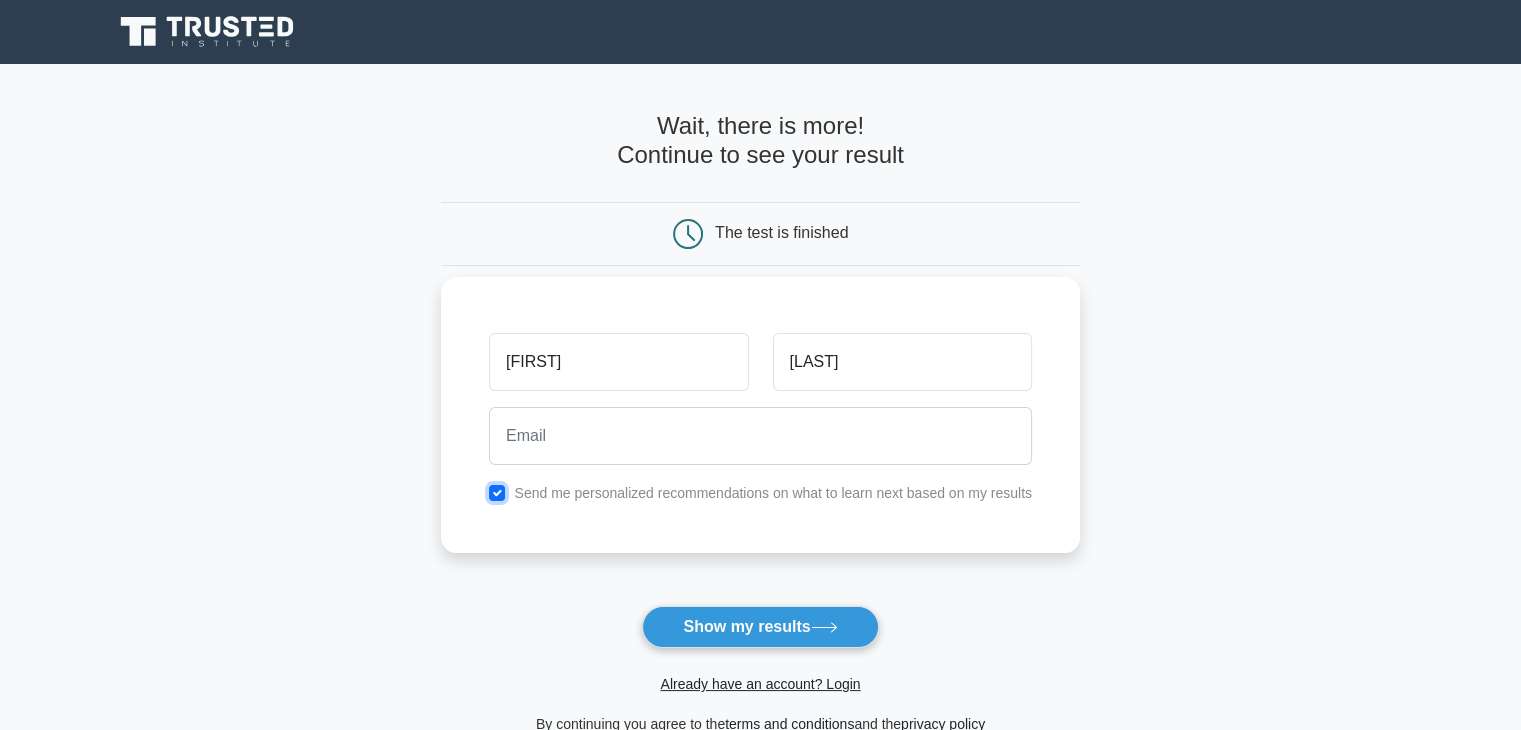 click at bounding box center [497, 493] 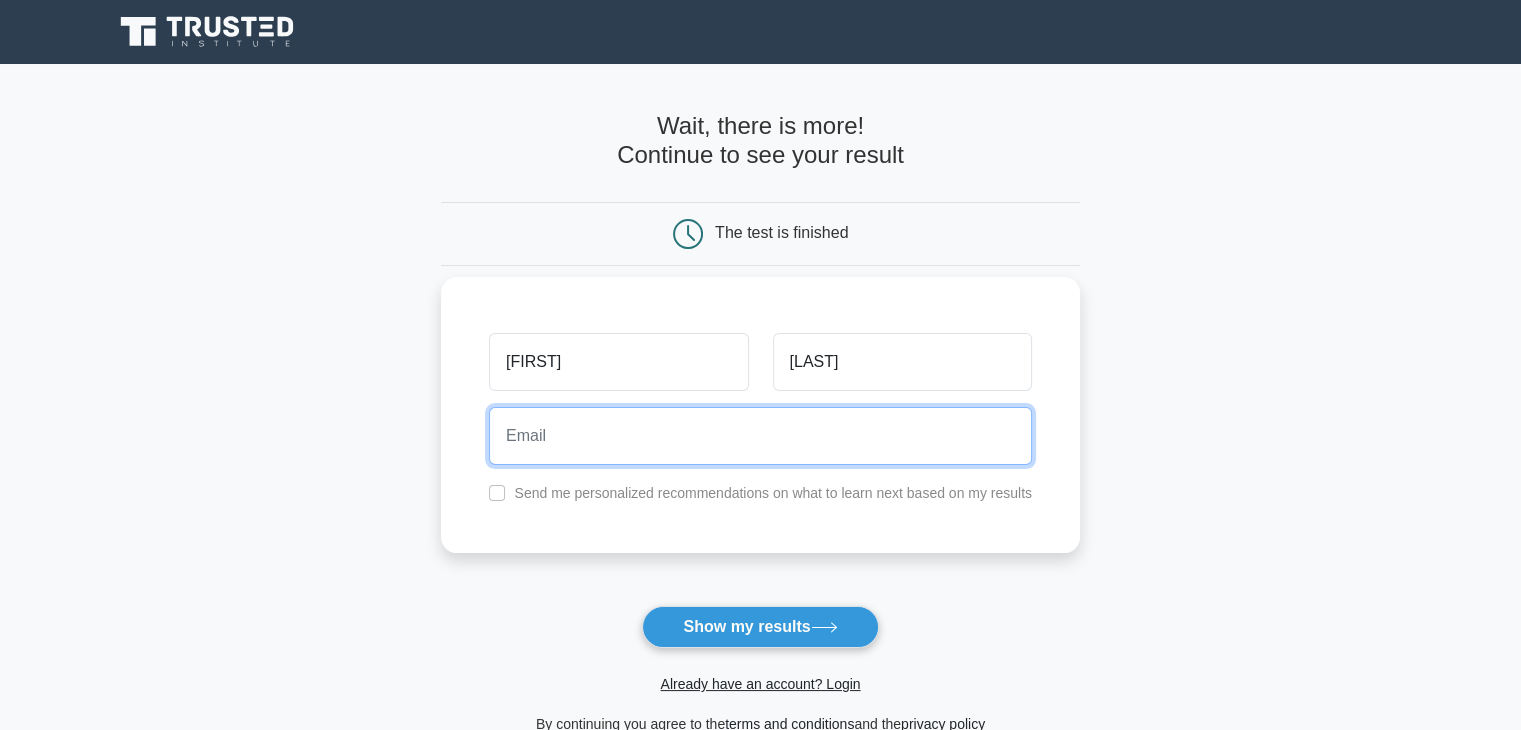 click at bounding box center [760, 436] 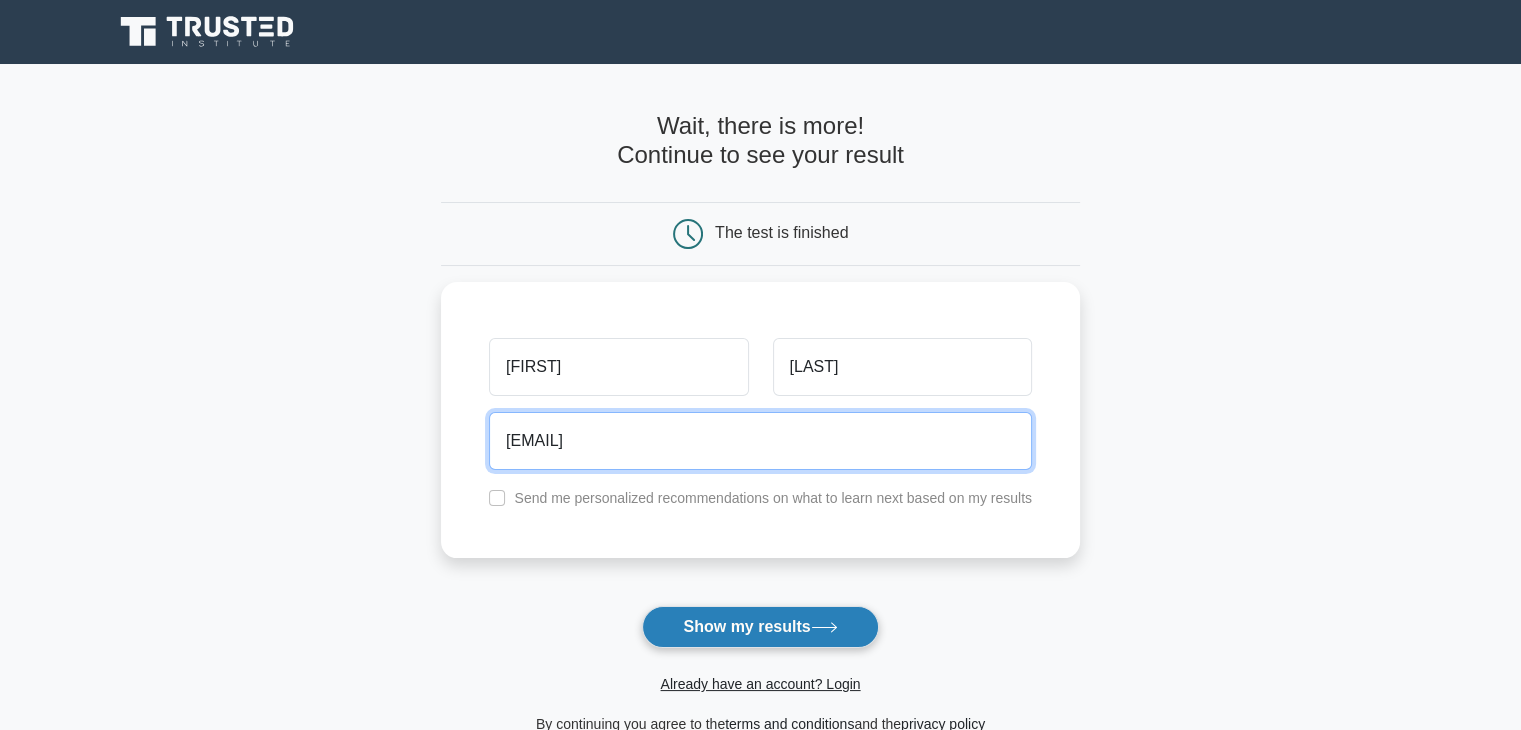 type on "tanisha.sharma888@gmail.com" 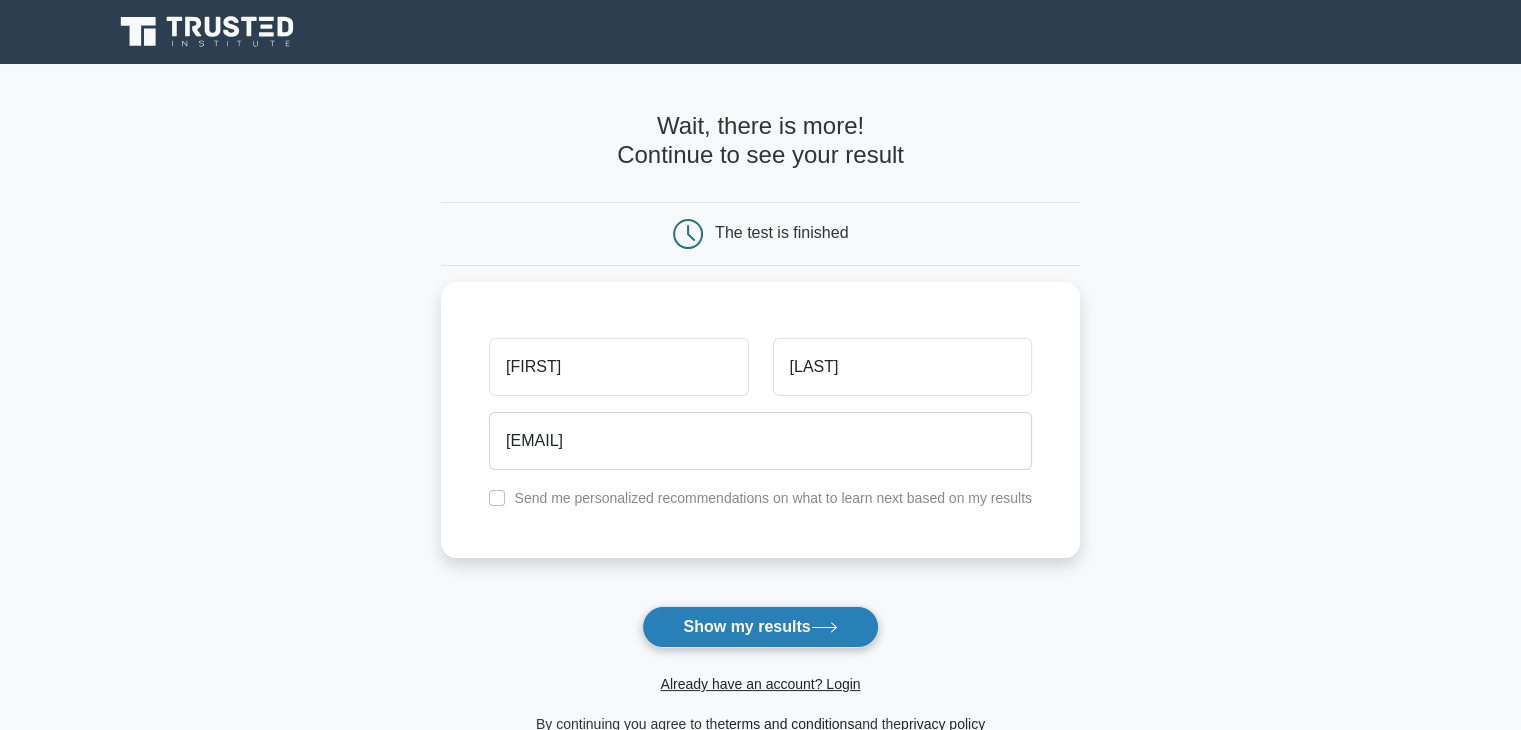 click at bounding box center (824, 627) 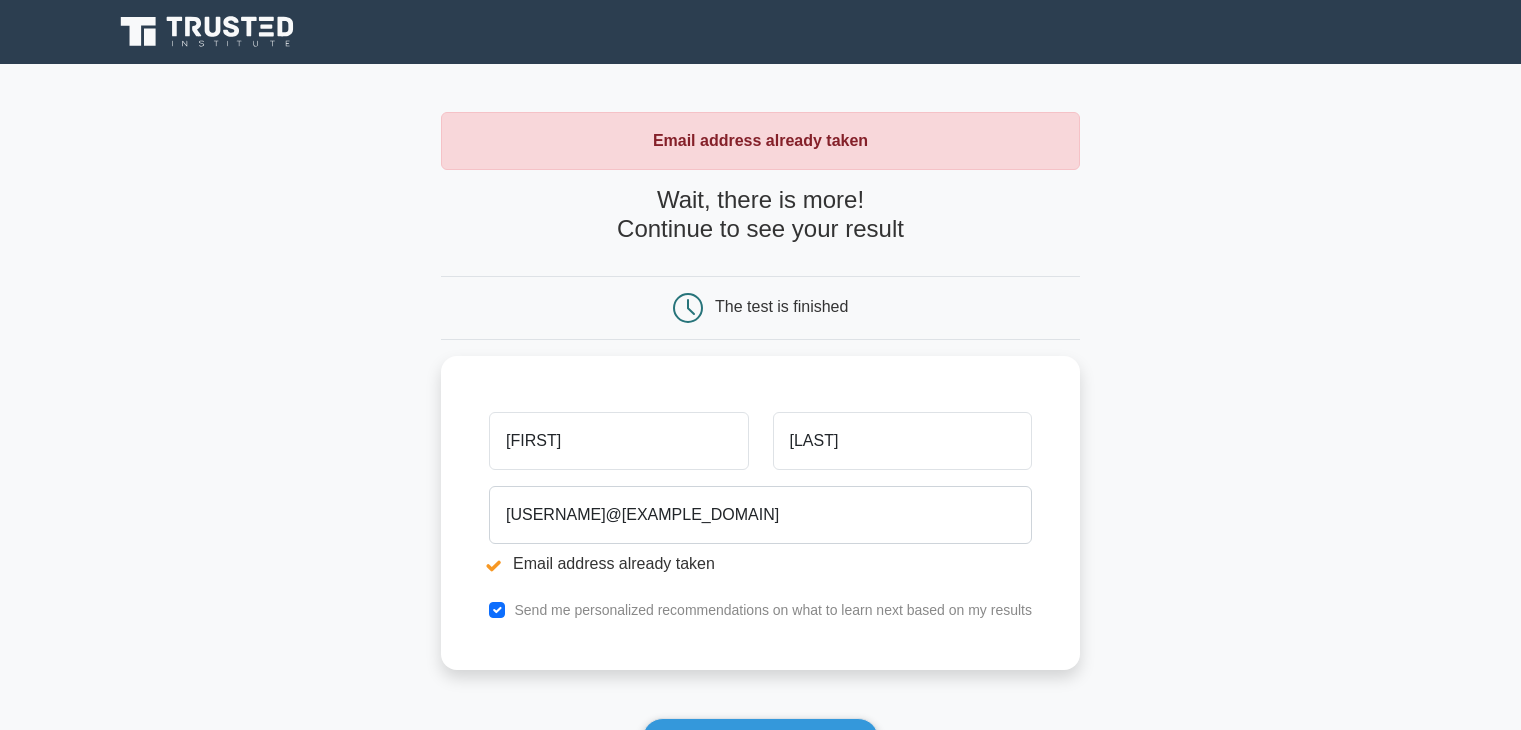 scroll, scrollTop: 0, scrollLeft: 0, axis: both 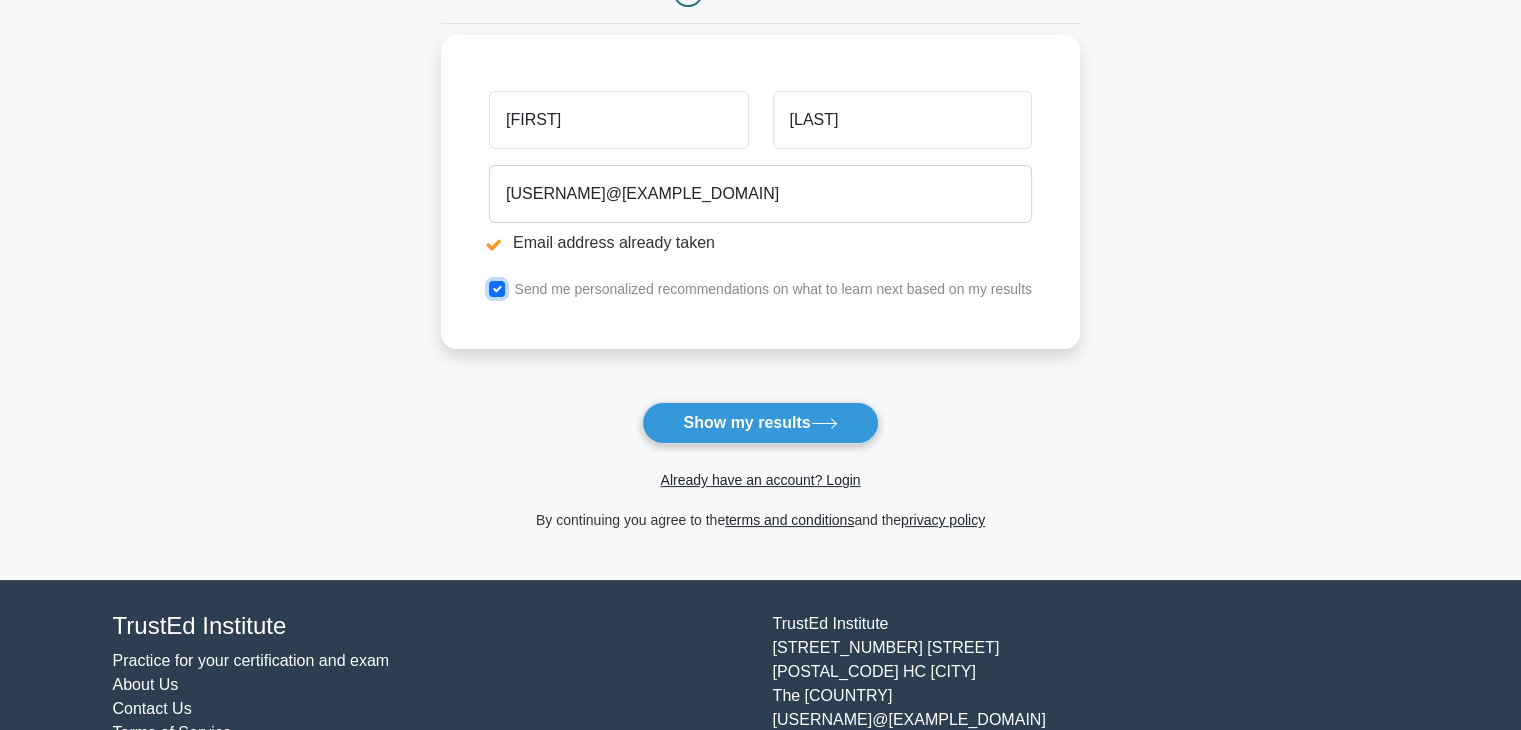click at bounding box center [497, 289] 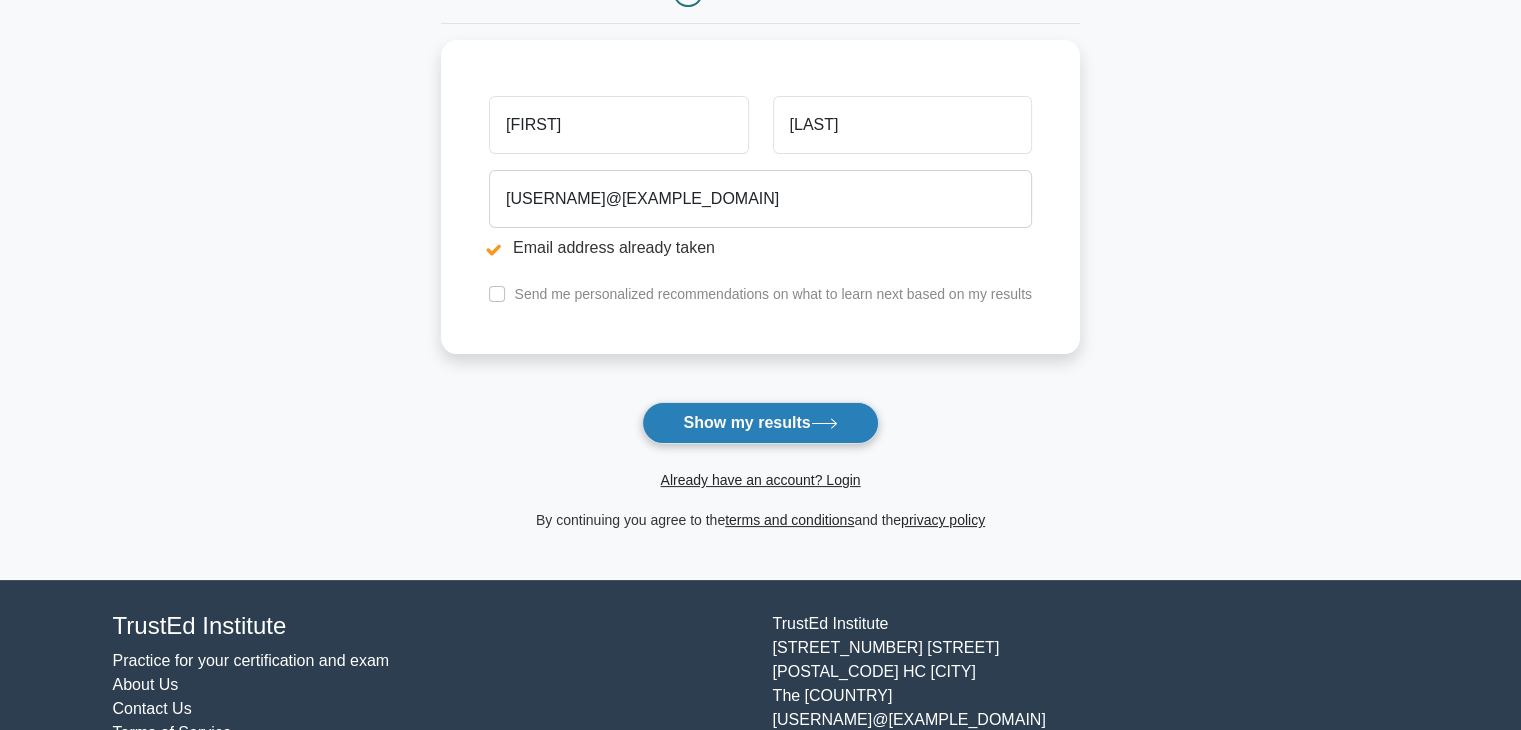 click at bounding box center (824, 423) 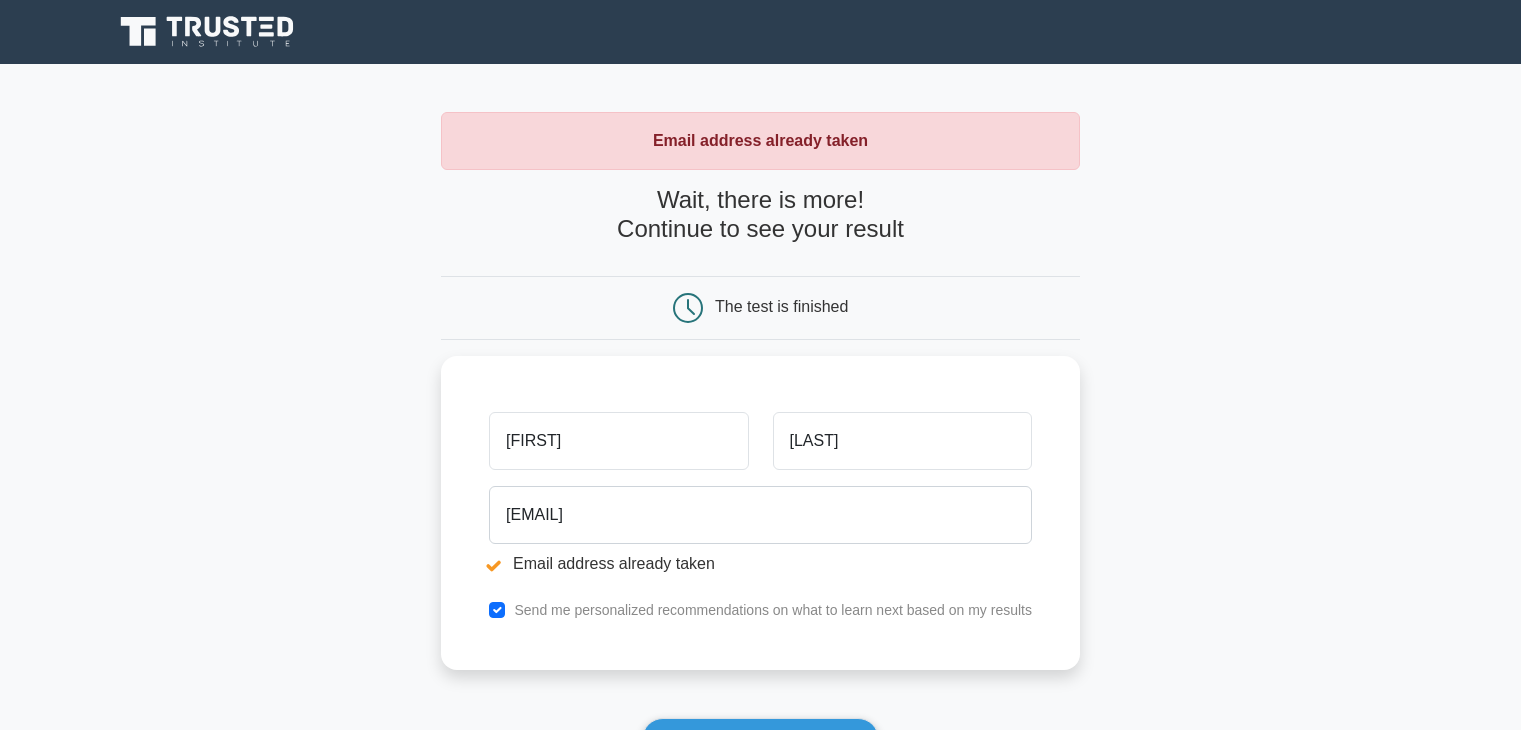 scroll, scrollTop: 0, scrollLeft: 0, axis: both 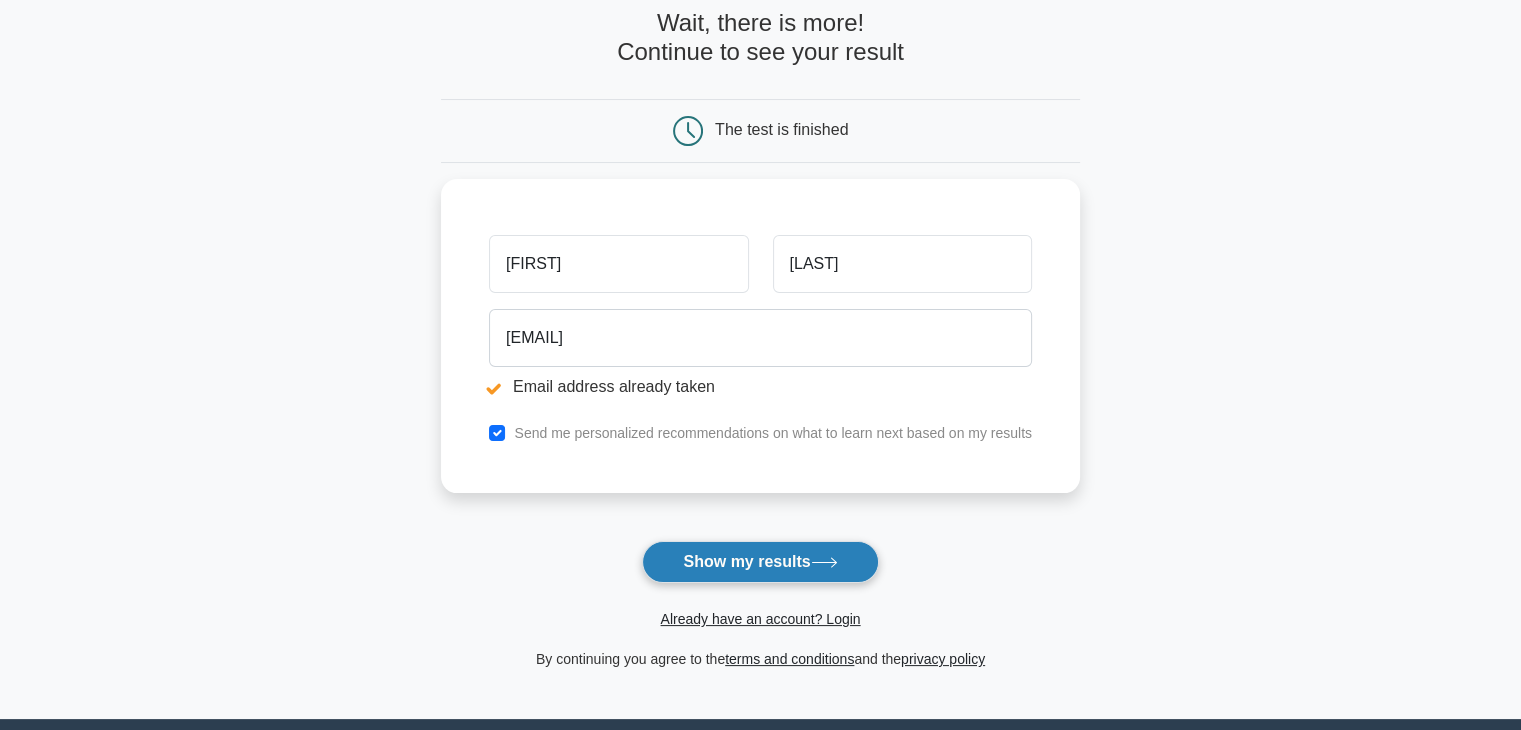 click on "Show my results" at bounding box center [760, 562] 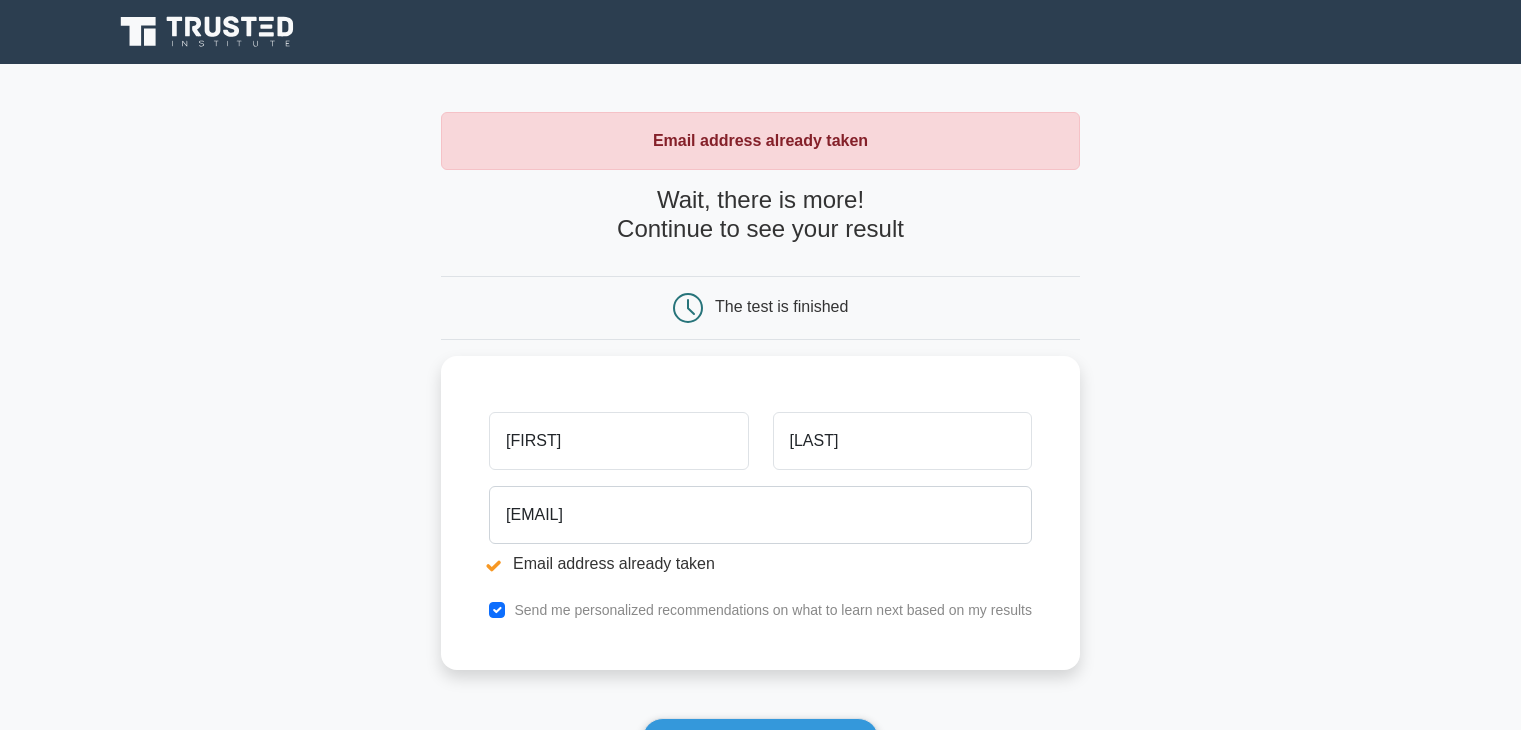 scroll, scrollTop: 0, scrollLeft: 0, axis: both 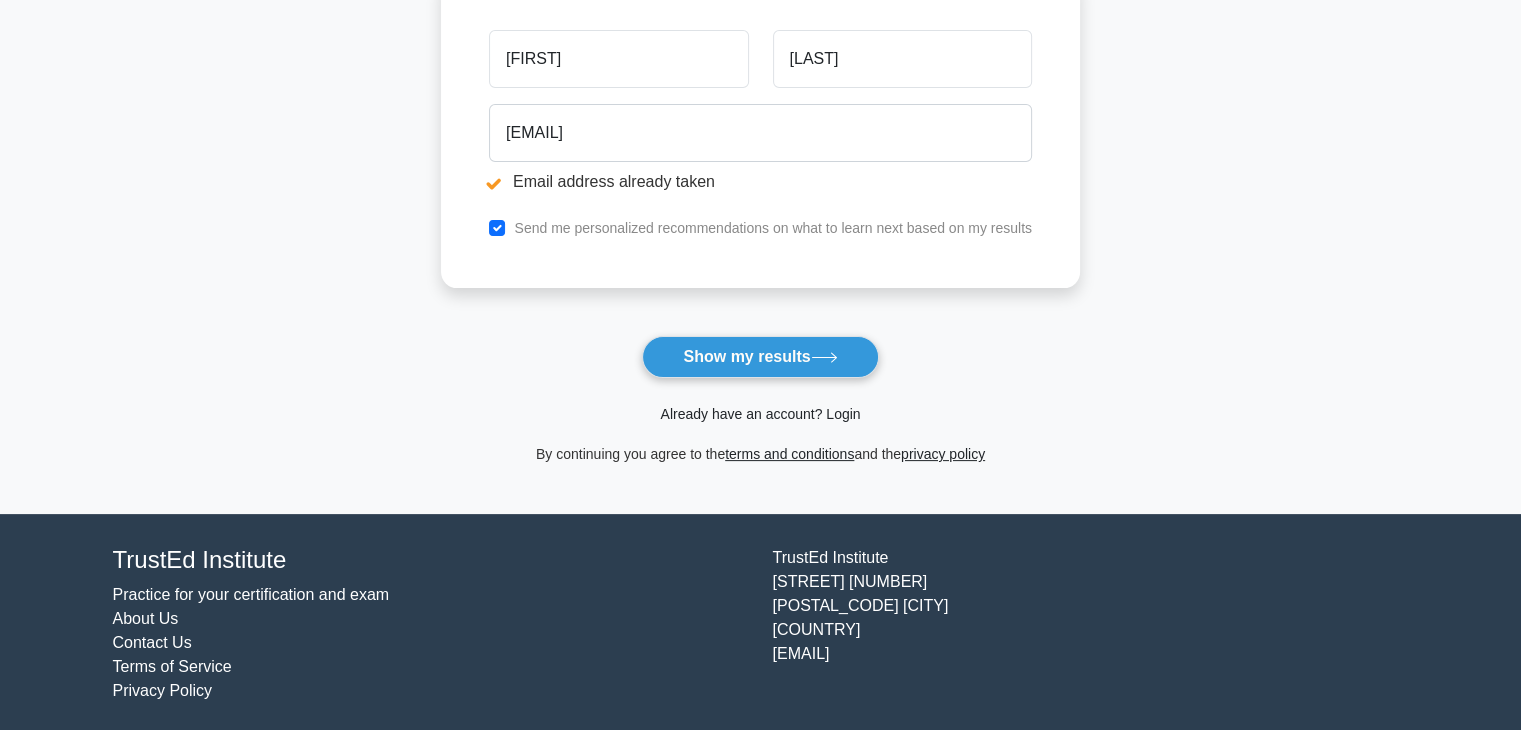 click on "Already have an account? Login" at bounding box center [760, 414] 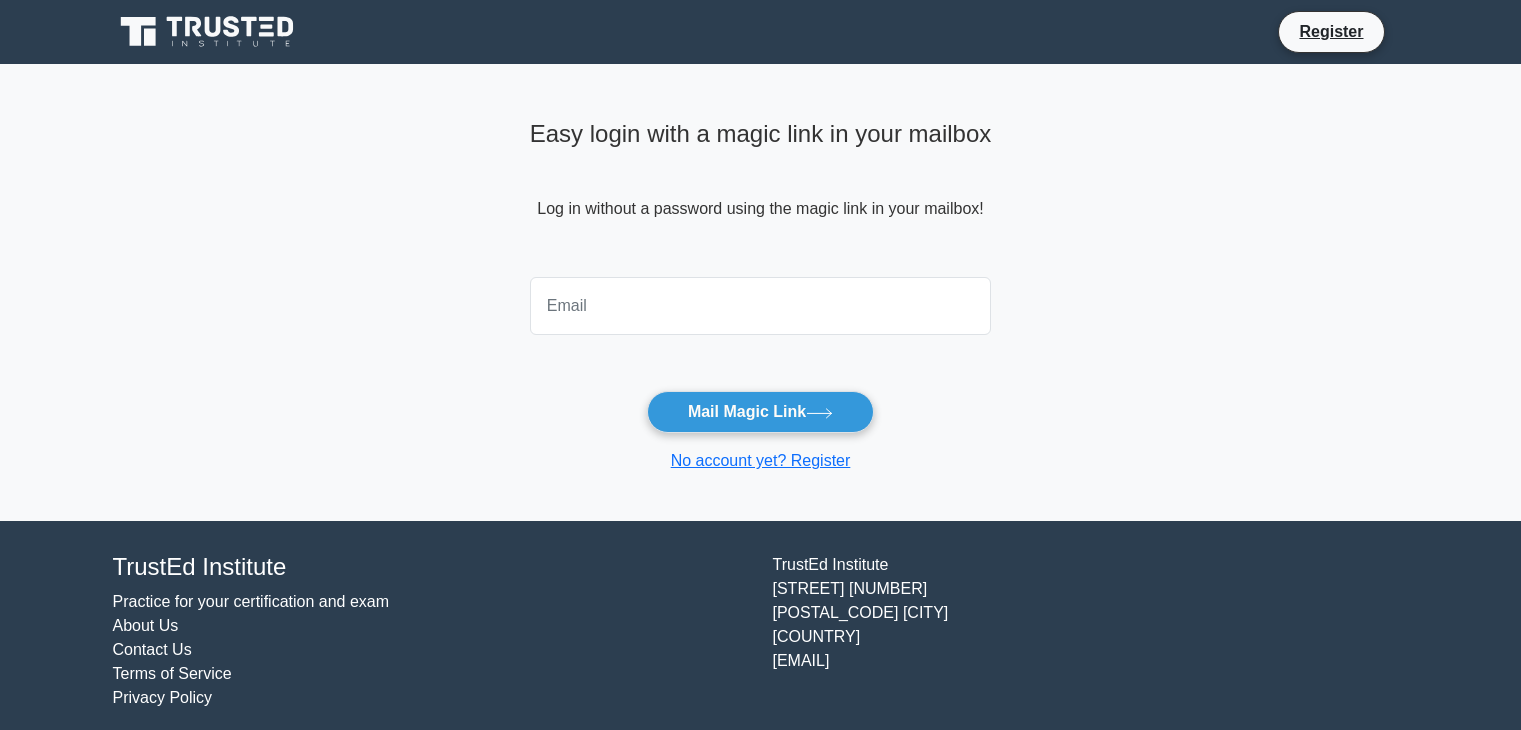 scroll, scrollTop: 0, scrollLeft: 0, axis: both 